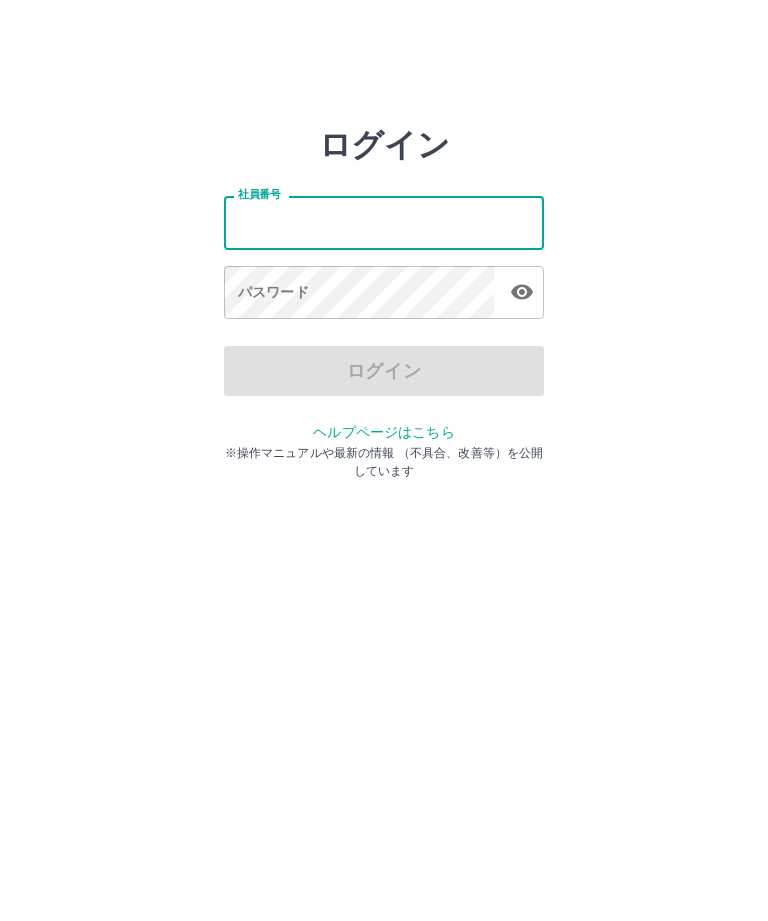 scroll, scrollTop: 0, scrollLeft: 0, axis: both 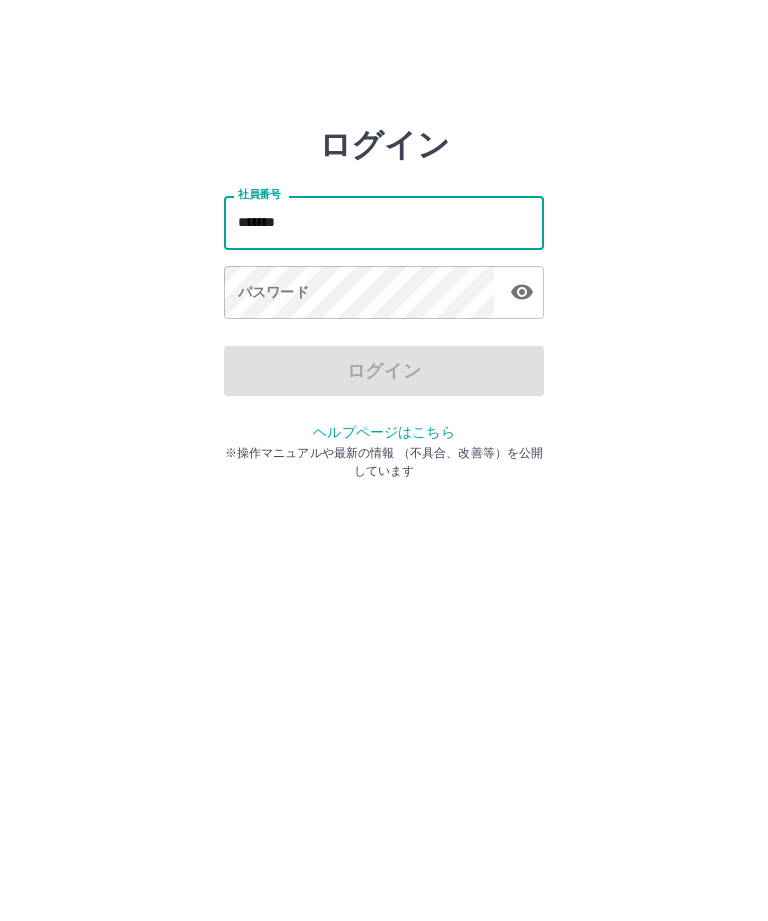 type on "*******" 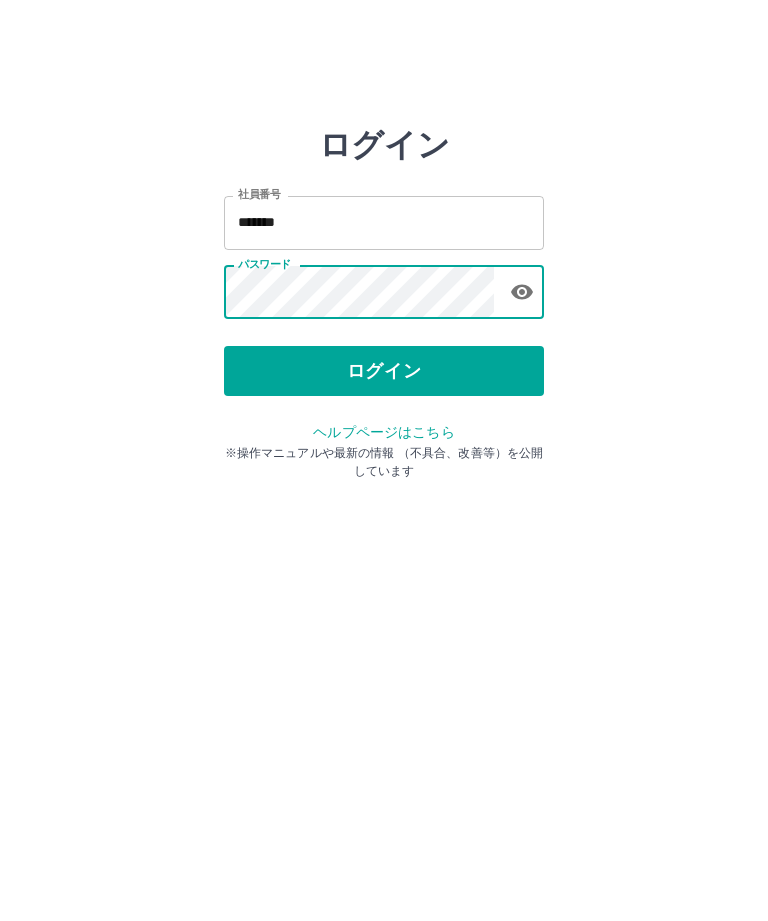 click on "ログイン" at bounding box center (384, 371) 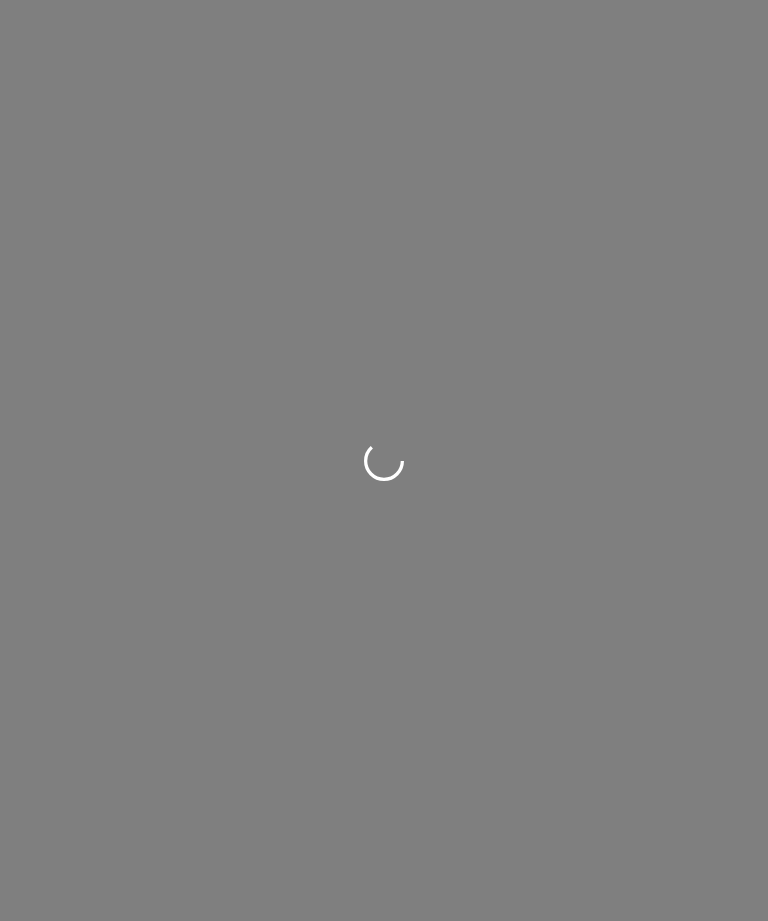 scroll, scrollTop: 0, scrollLeft: 0, axis: both 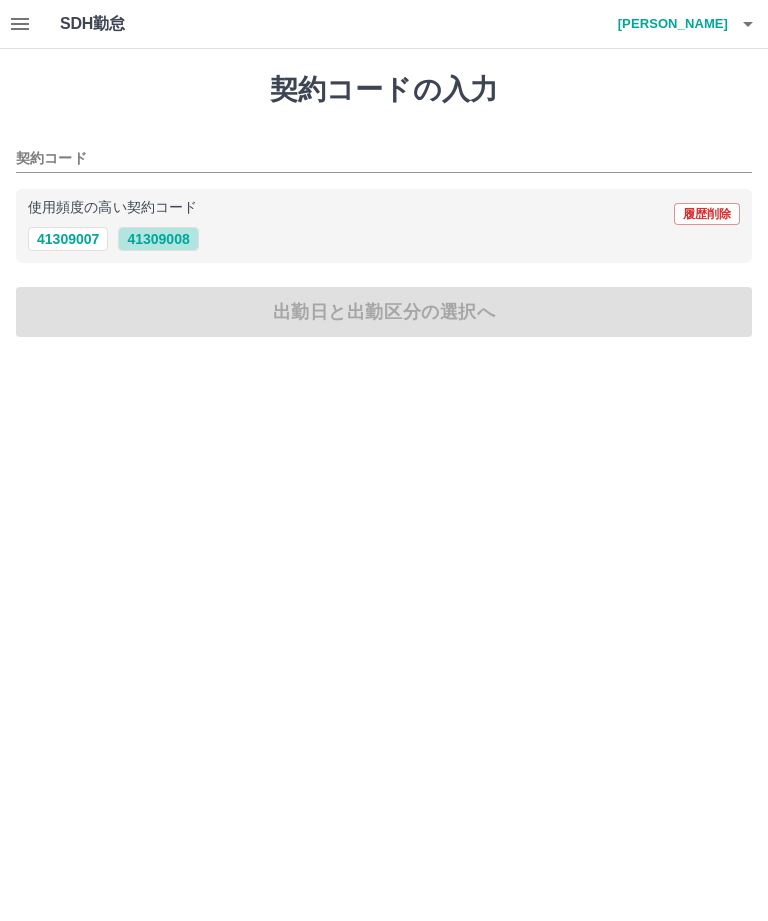 click on "41309008" at bounding box center [158, 239] 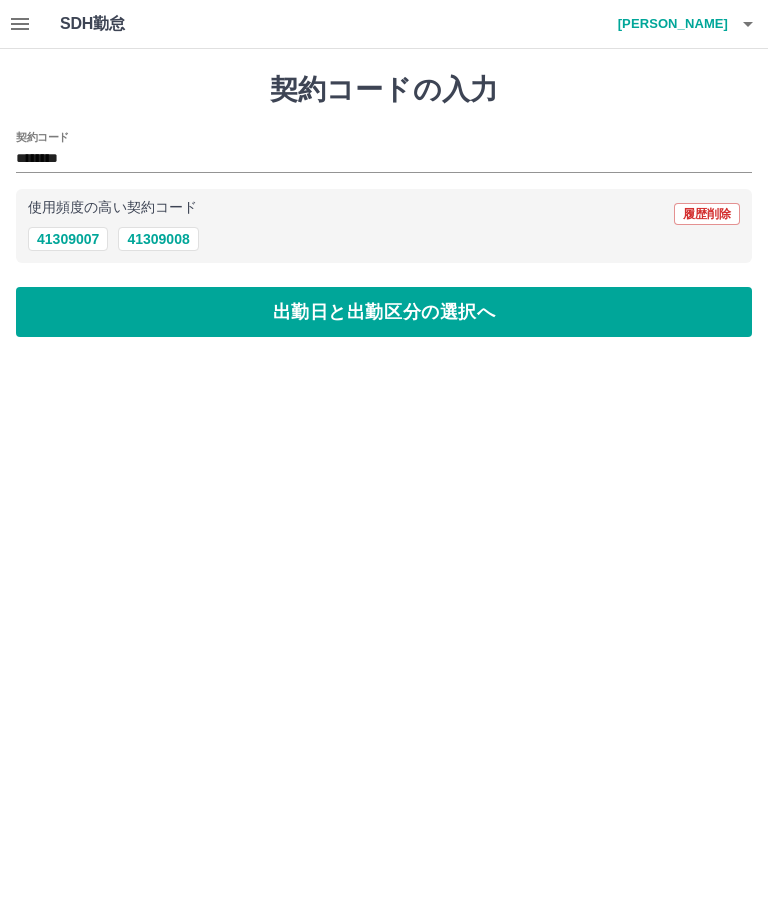 click on "出勤日と出勤区分の選択へ" at bounding box center (384, 312) 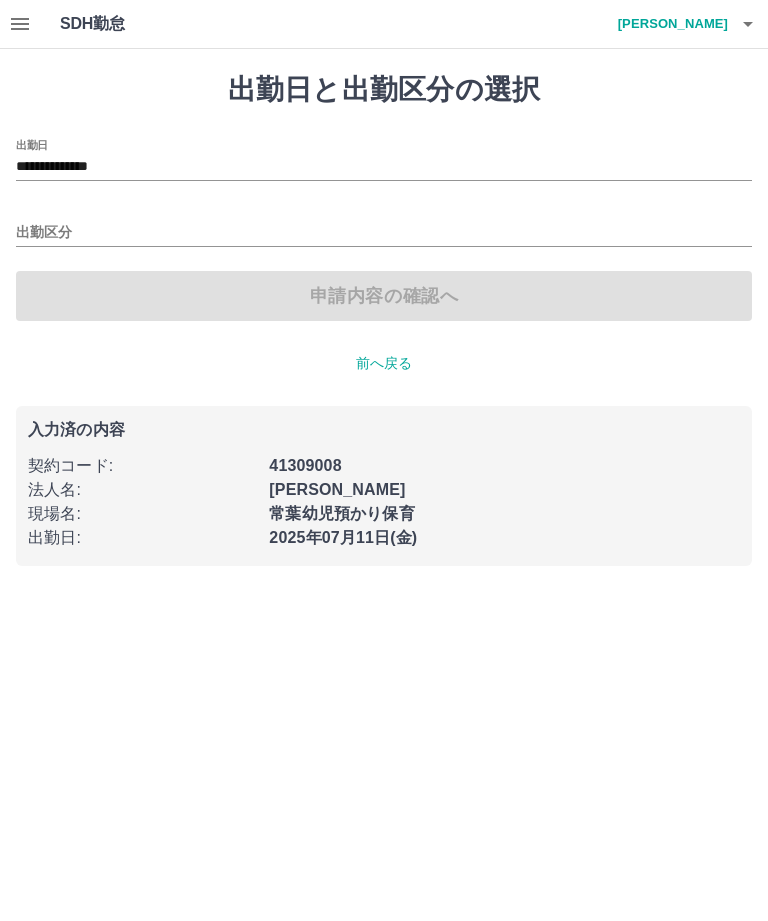 click on "**********" at bounding box center (384, 167) 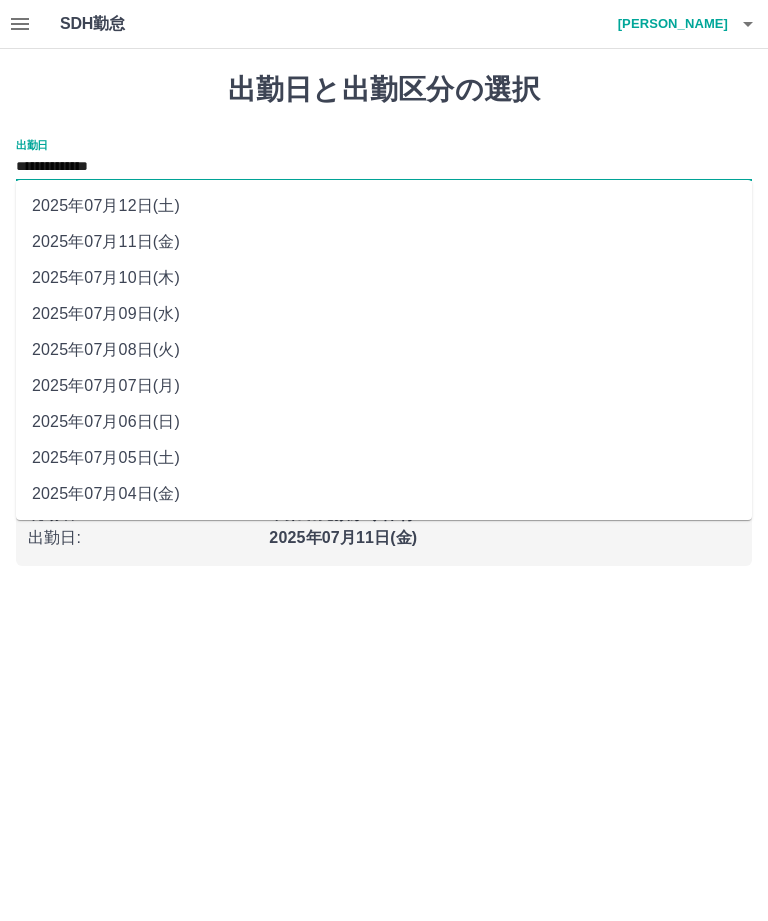 click on "2025年07月10日(木)" at bounding box center [384, 278] 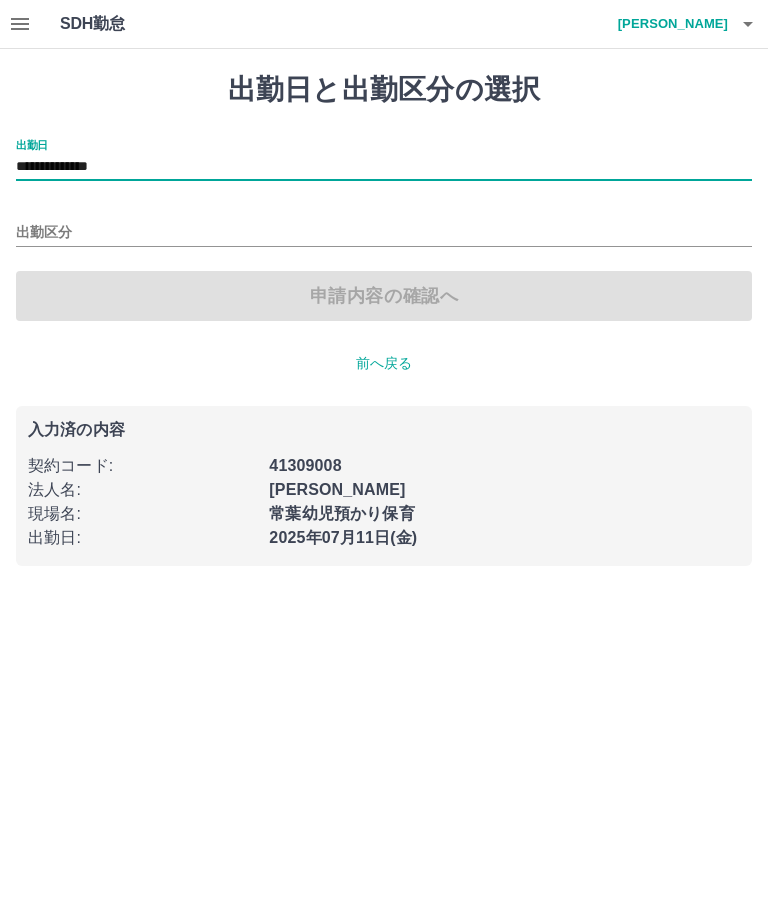 click on "申請内容の確認へ" at bounding box center (384, 296) 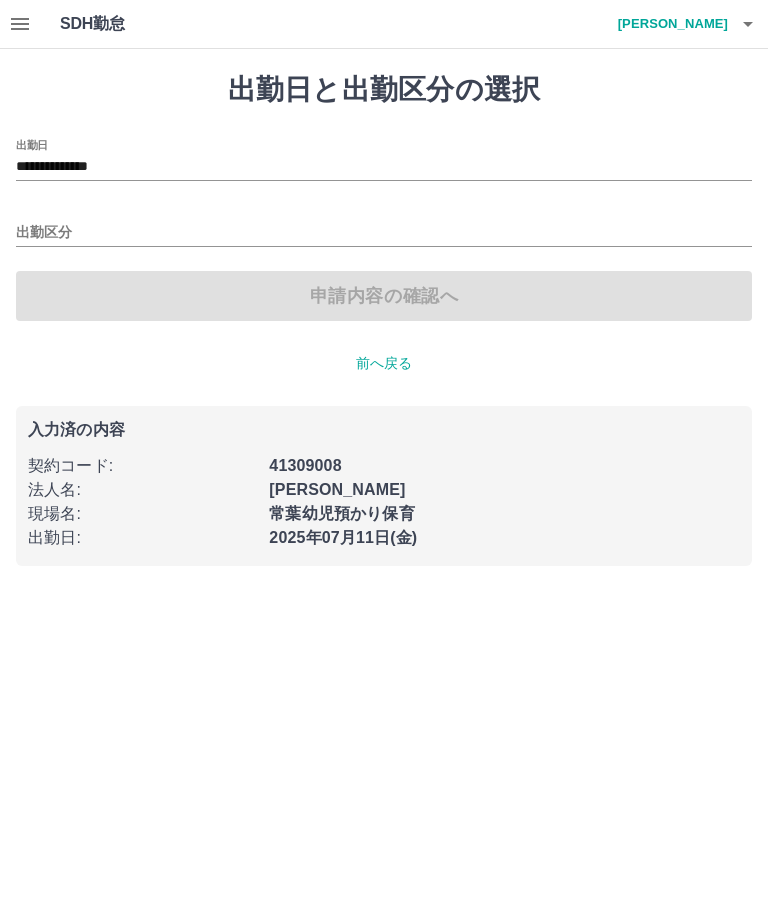 click on "出勤区分" at bounding box center [384, 233] 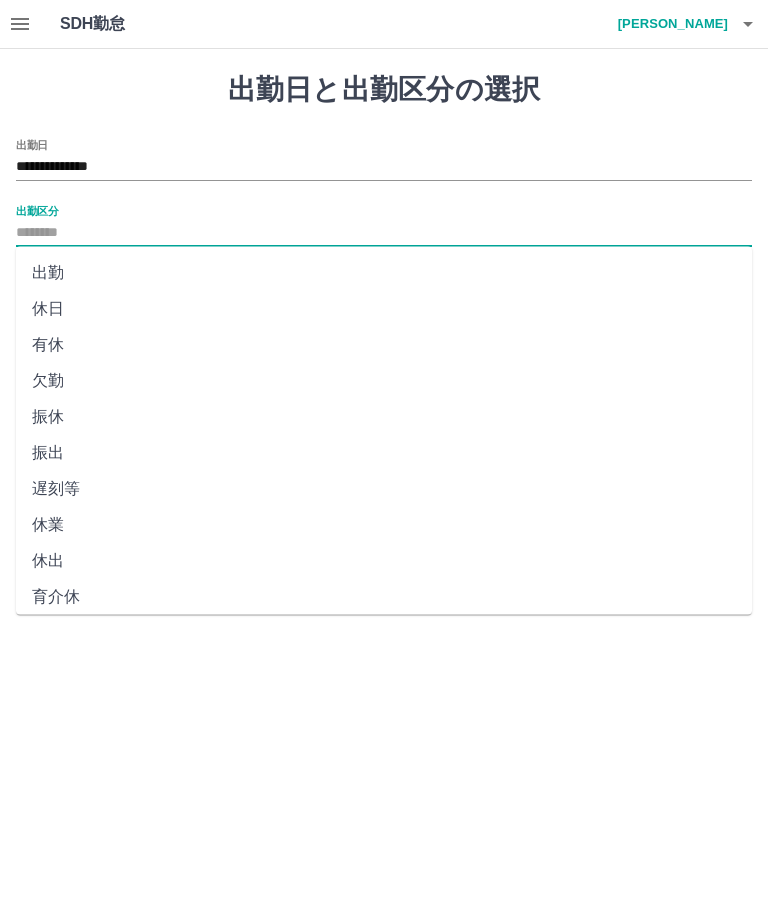 click on "出勤" at bounding box center (384, 273) 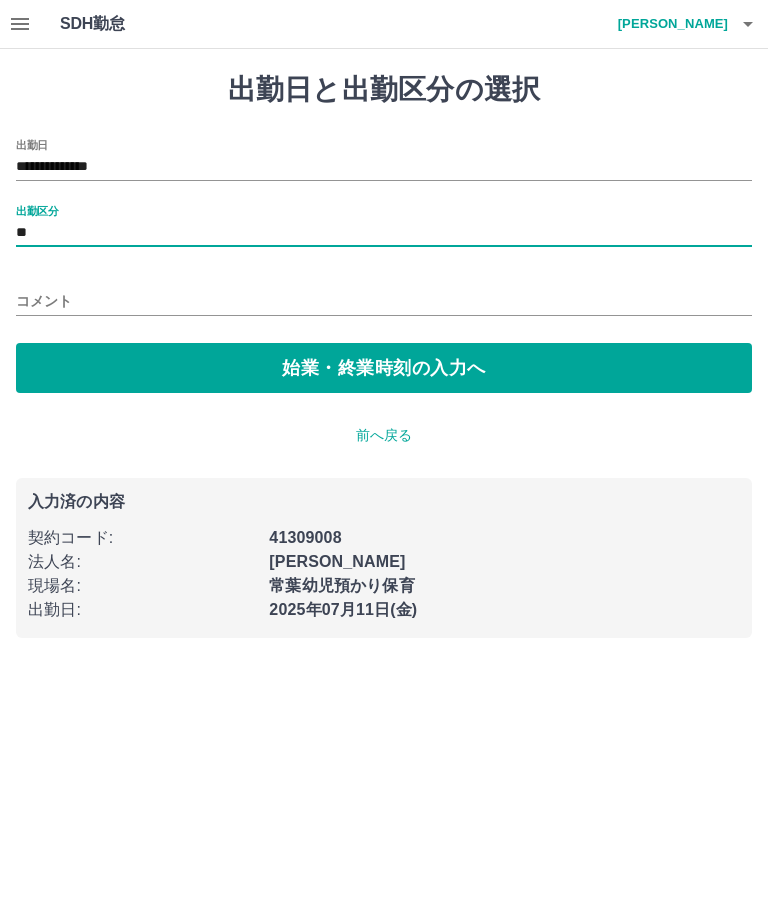 click on "**" at bounding box center (384, 233) 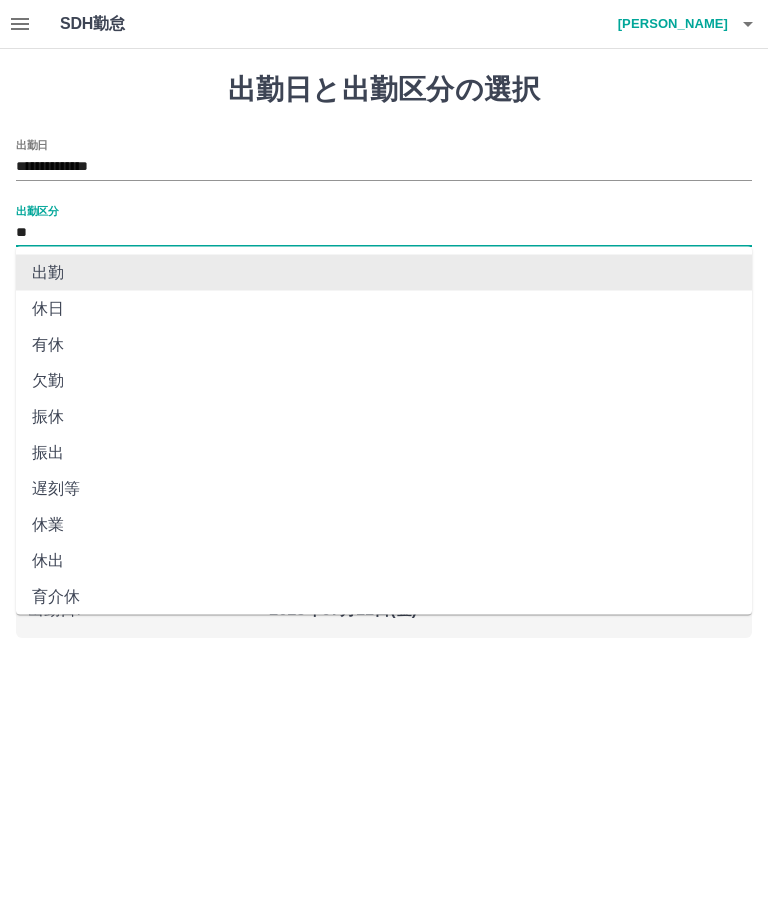 click on "出勤" at bounding box center (384, 273) 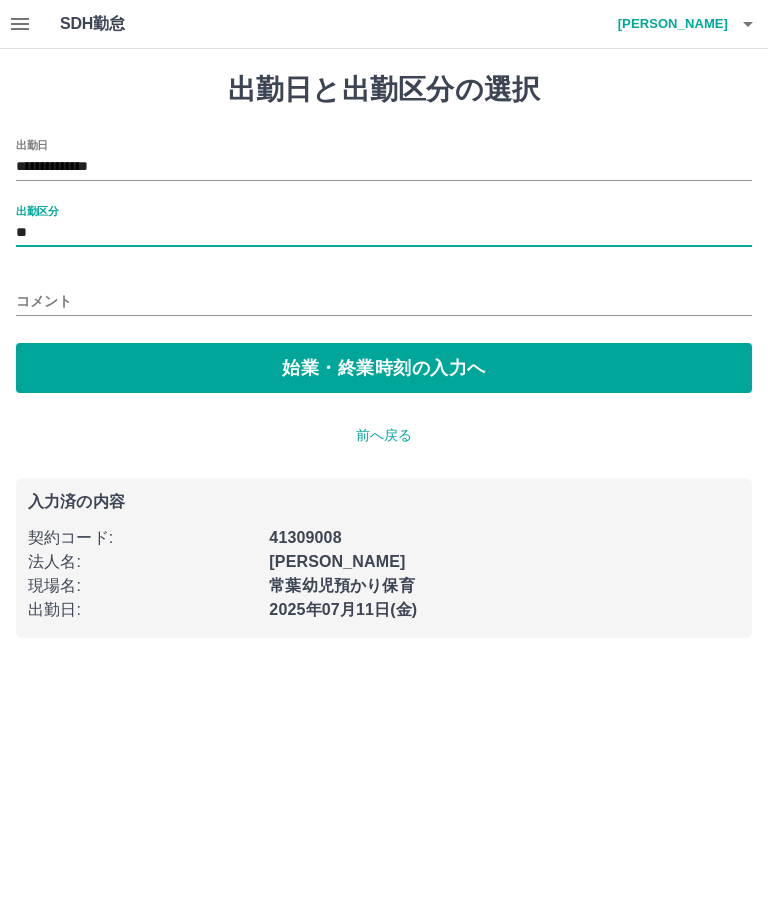 click on "始業・終業時刻の入力へ" at bounding box center [384, 368] 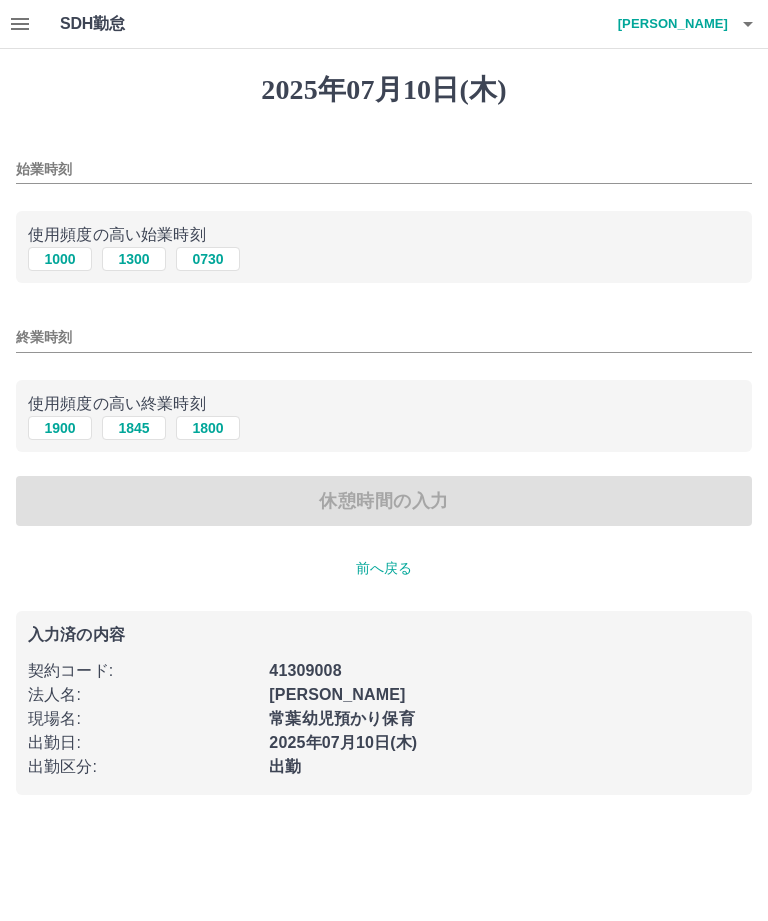 click on "1300" at bounding box center (134, 259) 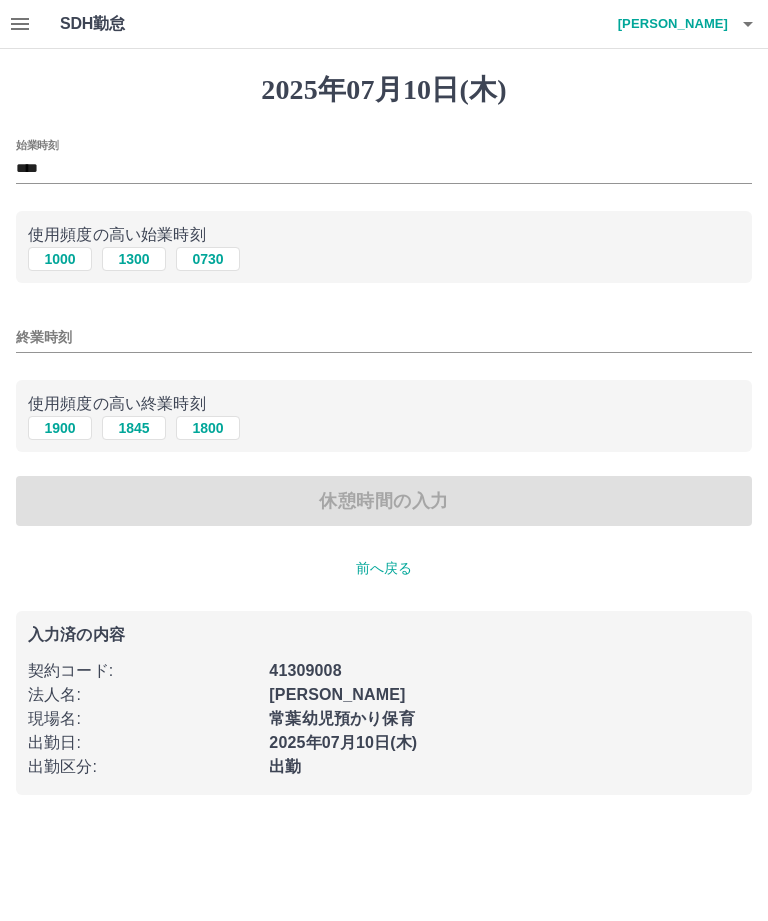 click on "終業時刻" at bounding box center (384, 337) 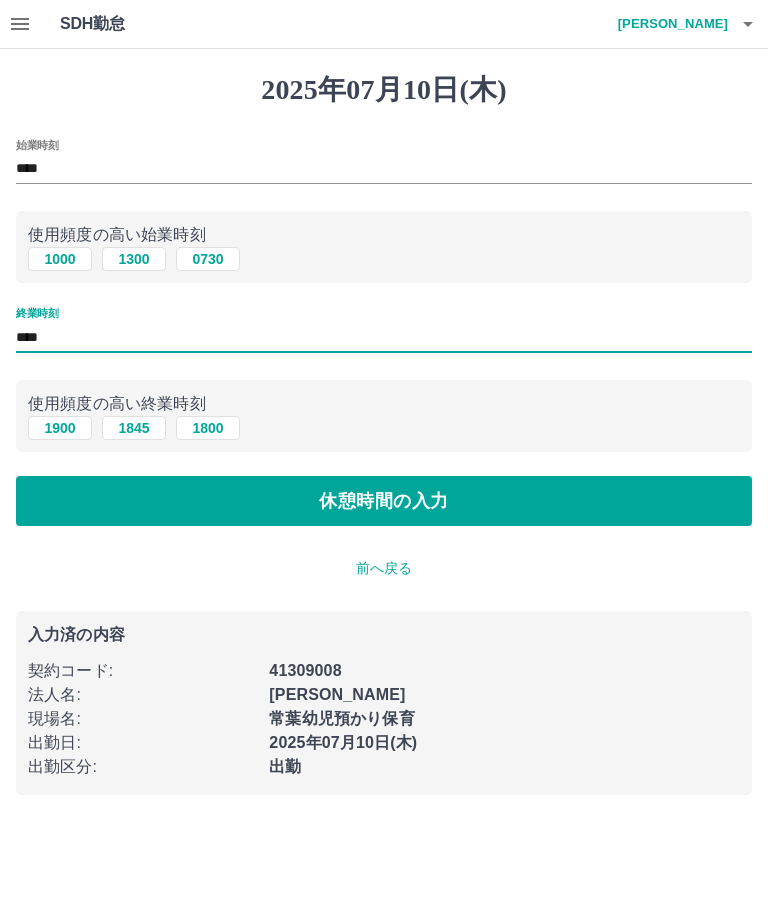 type on "****" 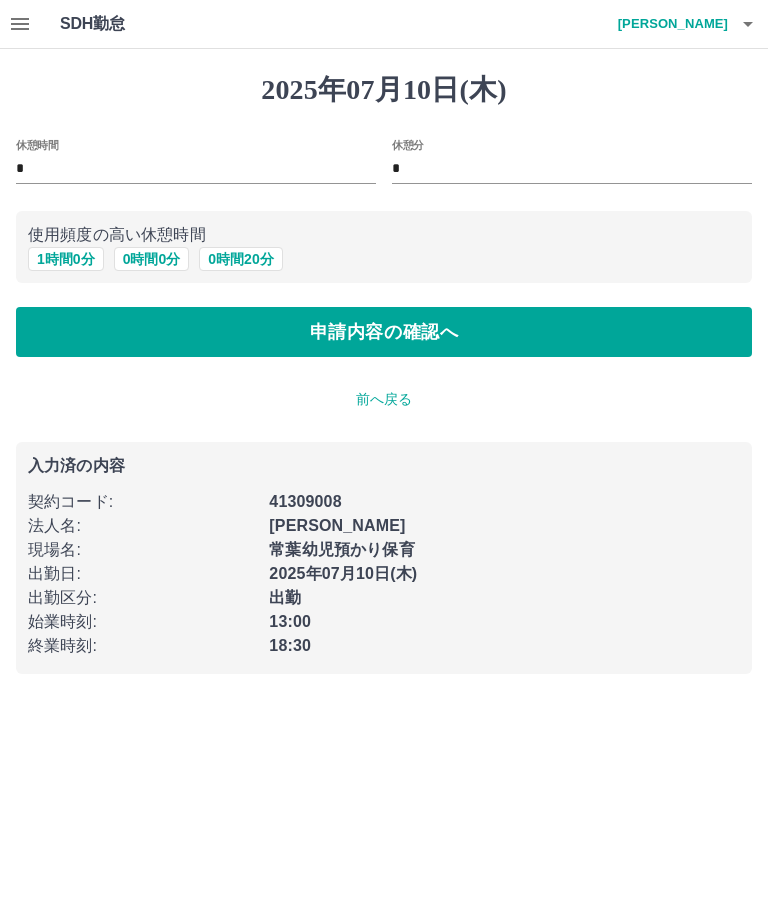 click on "0 時間 0 分" at bounding box center [152, 259] 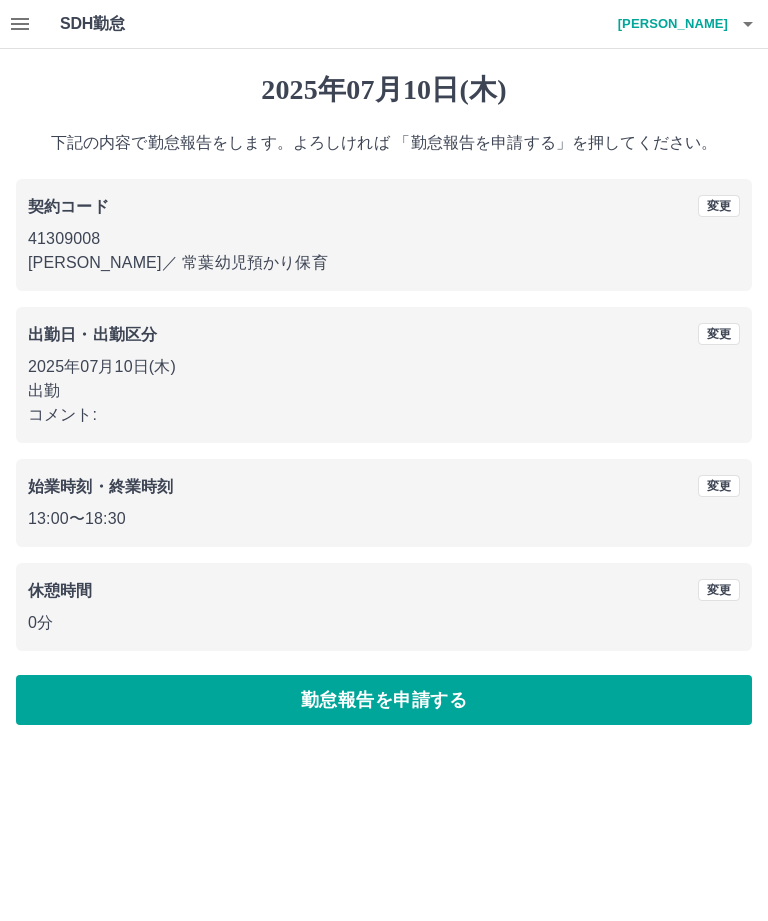 click on "勤怠報告を申請する" at bounding box center [384, 700] 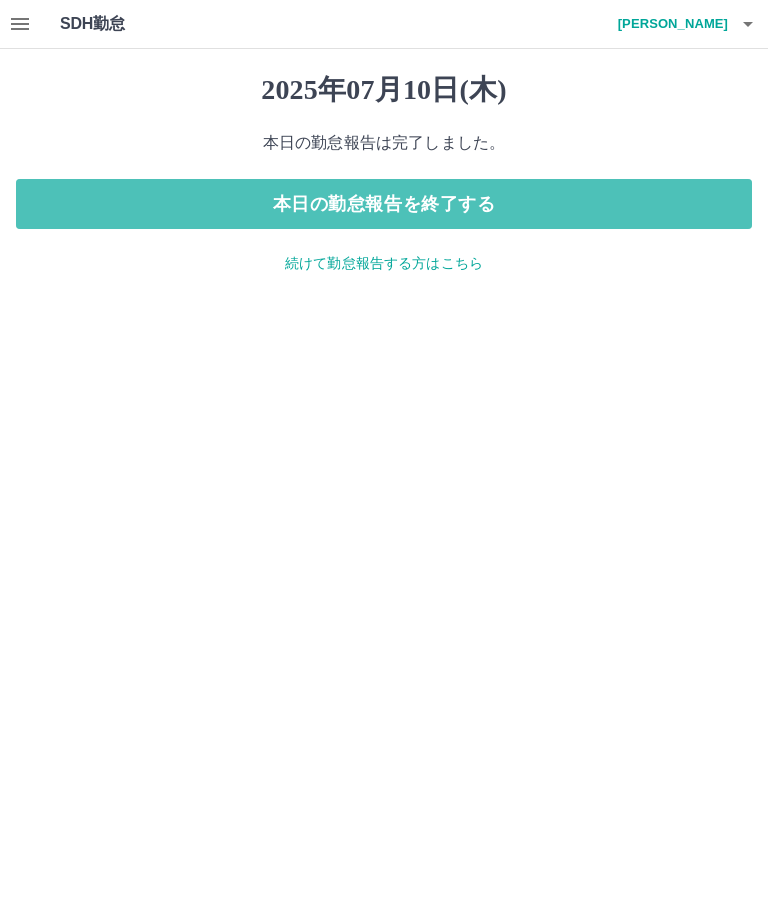 click on "本日の勤怠報告を終了する" at bounding box center (384, 204) 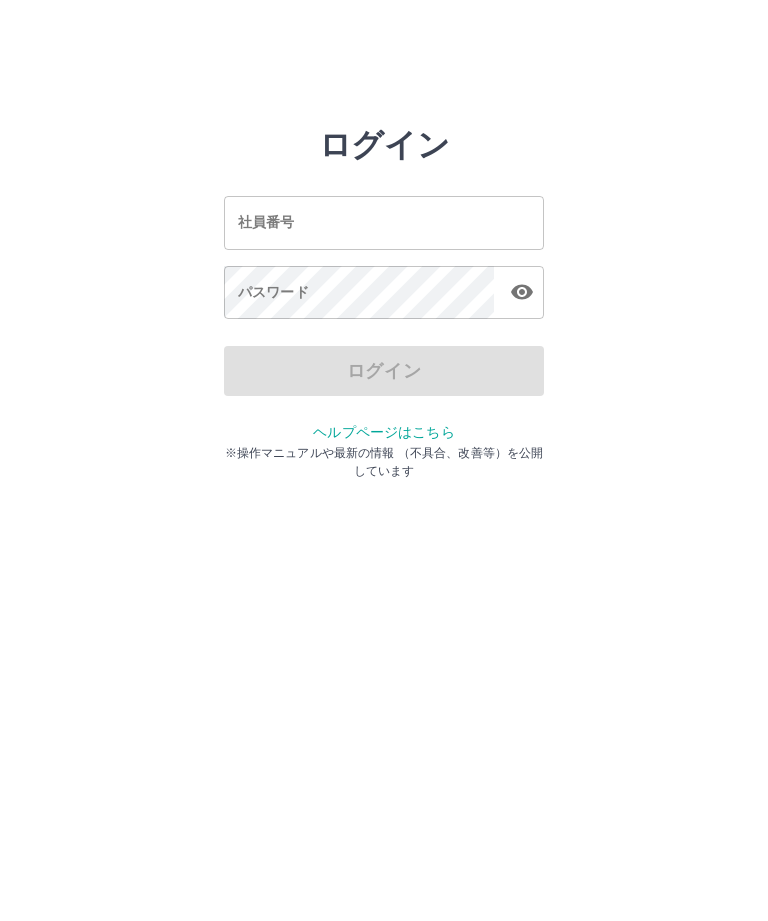 scroll, scrollTop: 0, scrollLeft: 0, axis: both 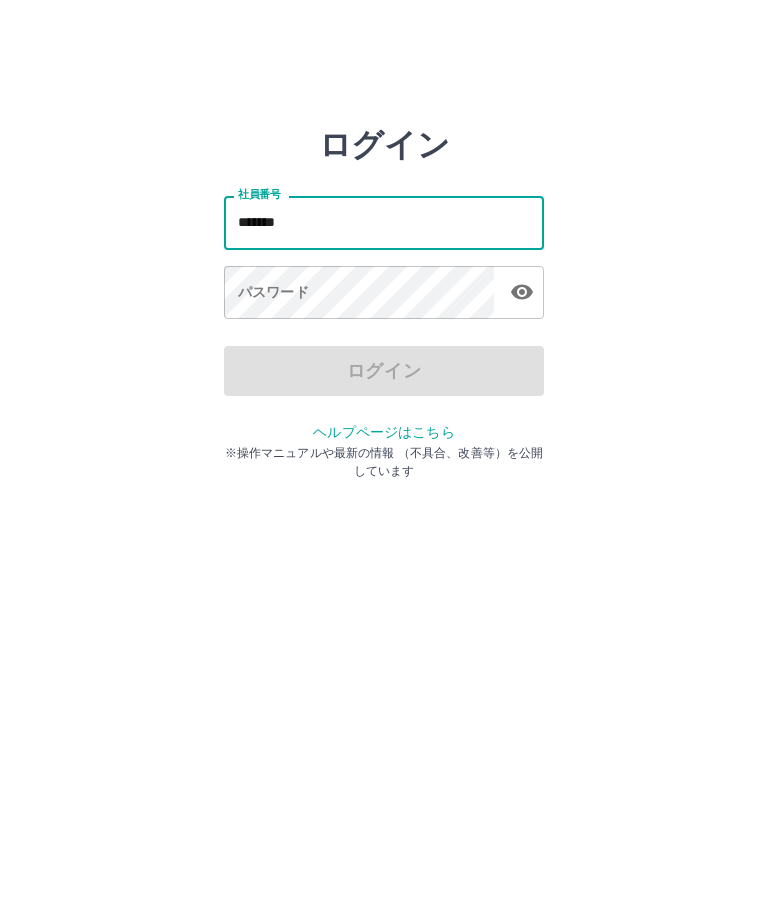 type on "*******" 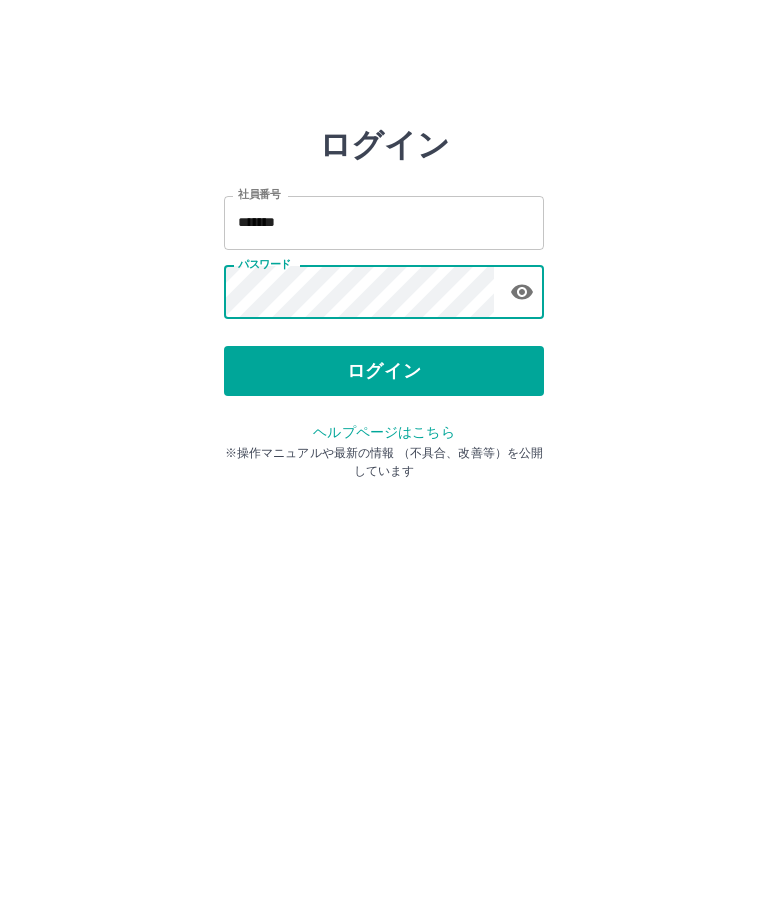 click on "ログイン" at bounding box center [384, 371] 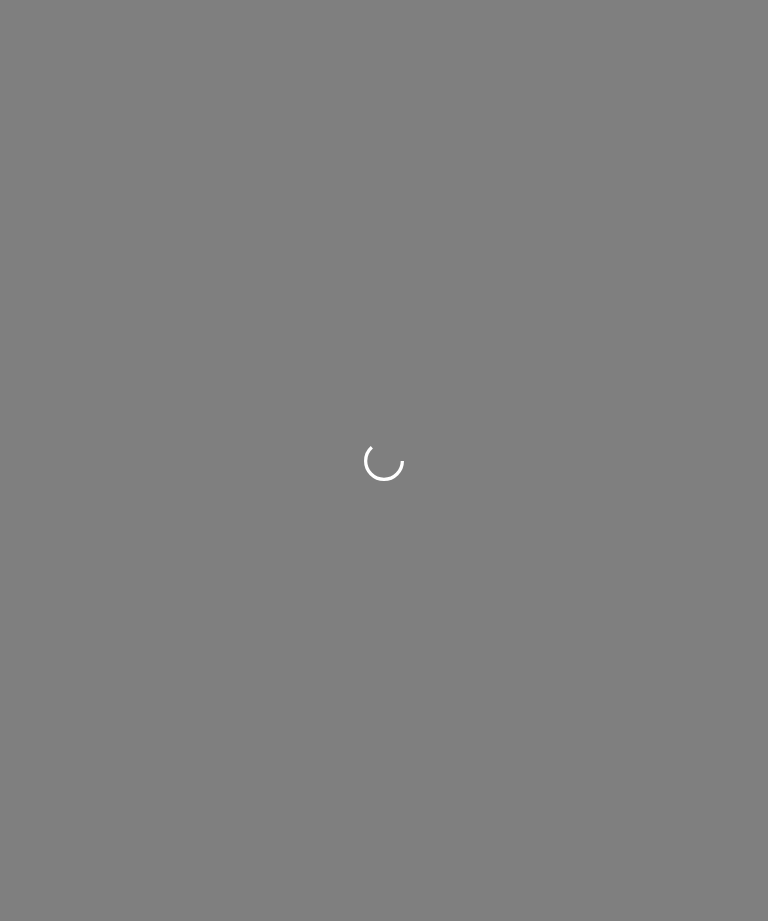 scroll, scrollTop: 0, scrollLeft: 0, axis: both 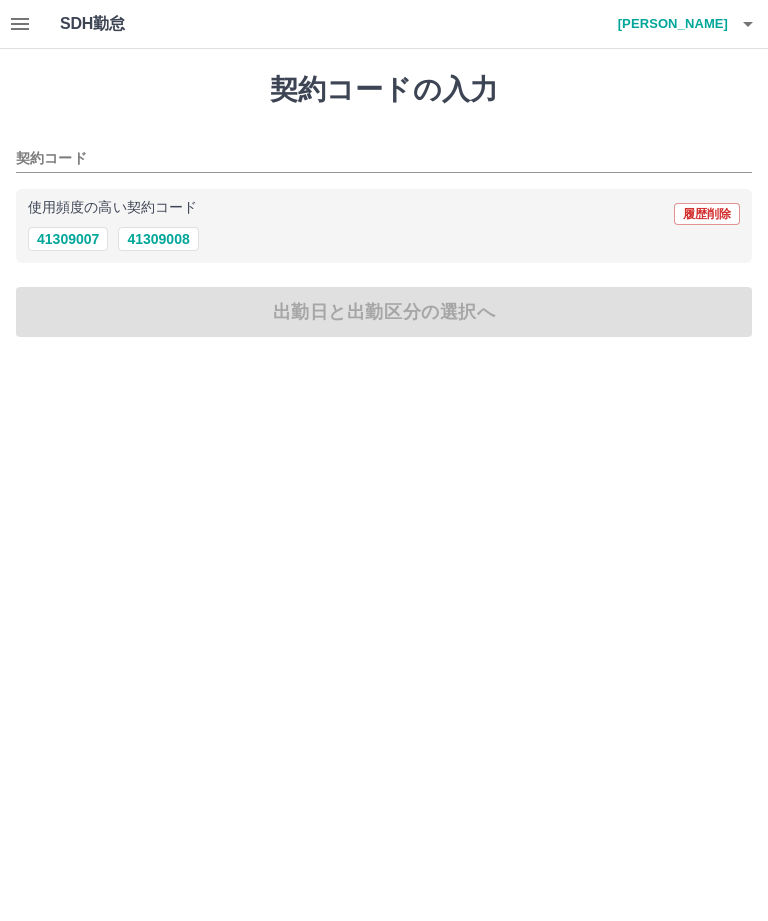 click on "41309007" at bounding box center (68, 239) 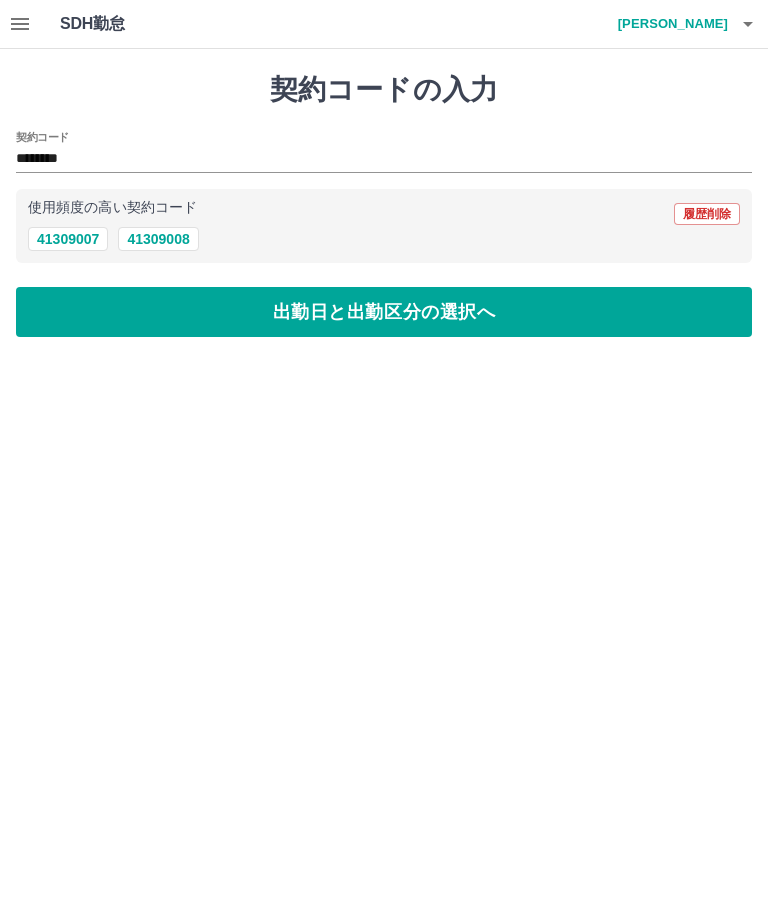 click on "出勤日と出勤区分の選択へ" at bounding box center [384, 312] 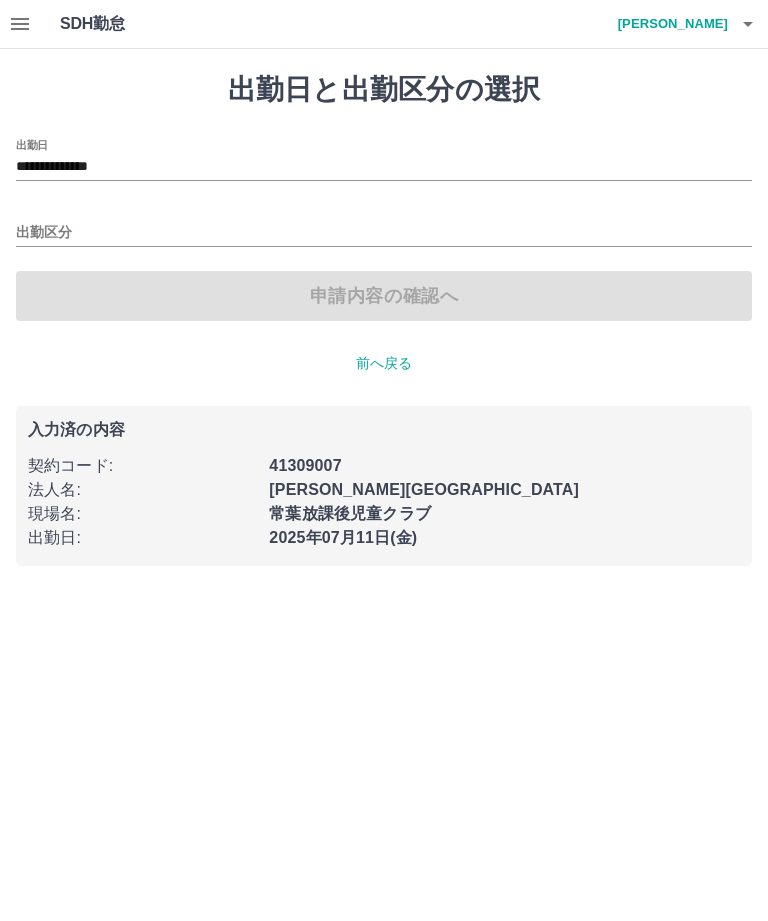 click on "**********" at bounding box center [384, 167] 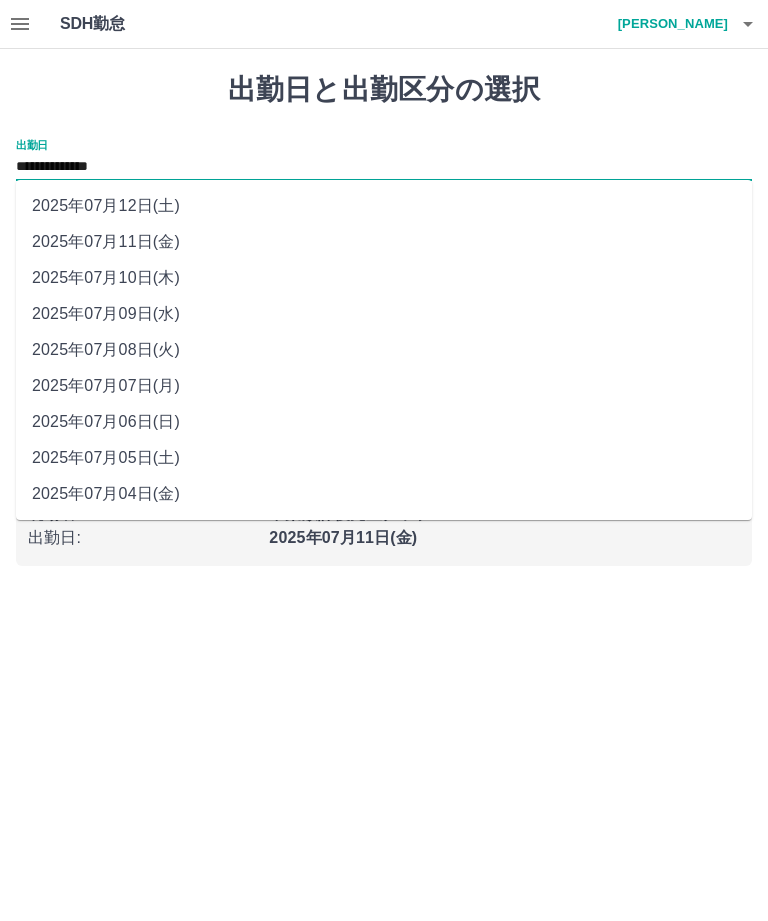 click on "**********" at bounding box center (384, 167) 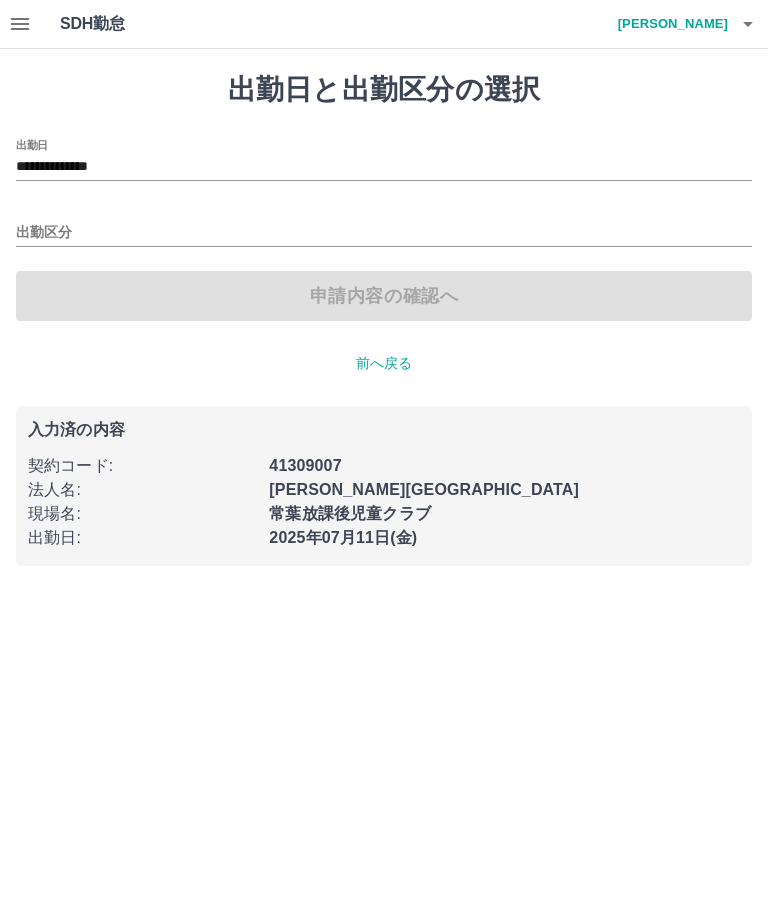 click on "出勤区分" at bounding box center [384, 233] 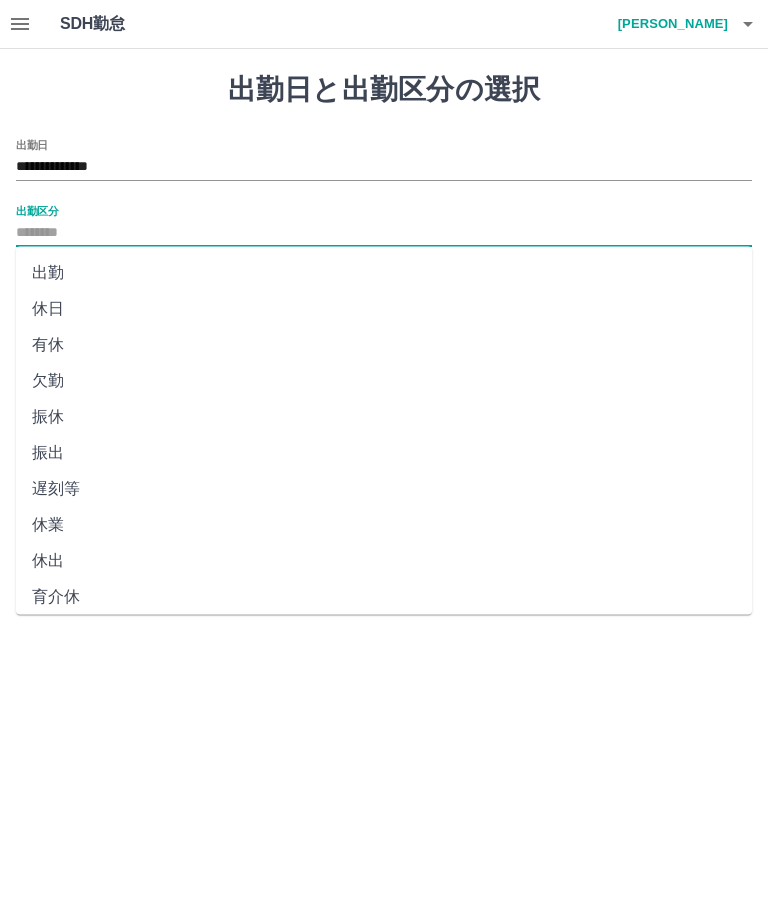 click on "出勤" at bounding box center [384, 273] 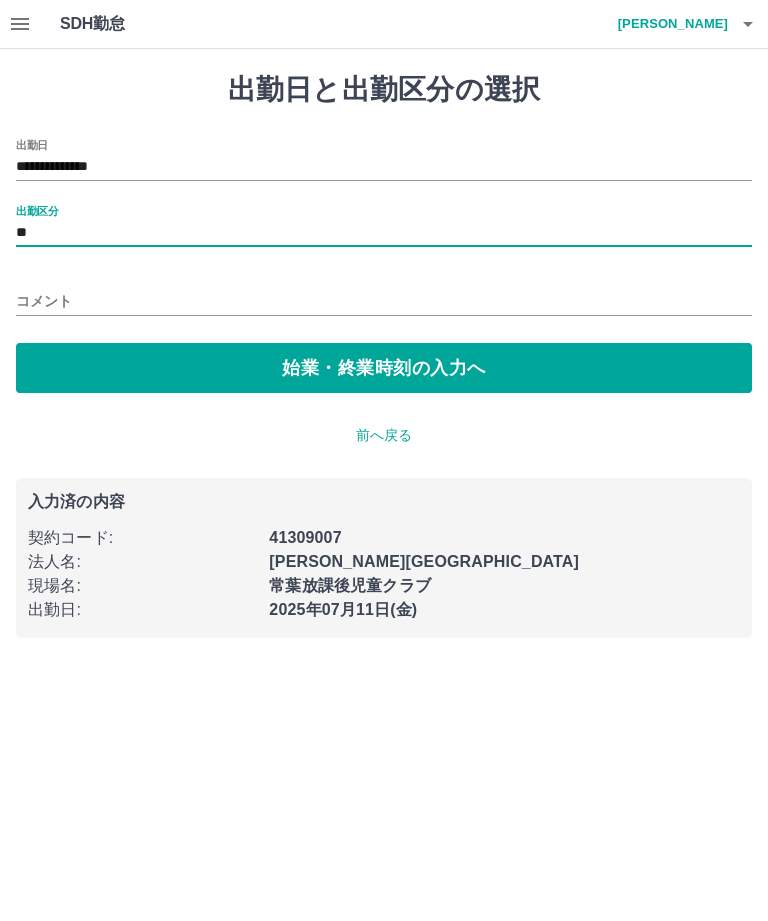 click on "始業・終業時刻の入力へ" at bounding box center [384, 368] 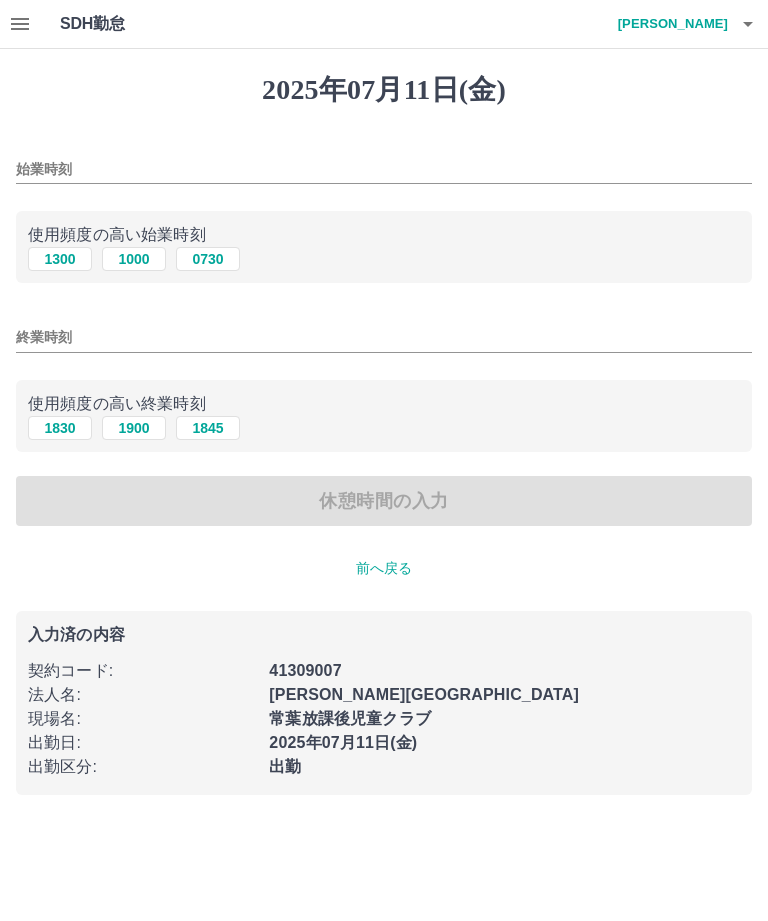click on "1000" at bounding box center (134, 259) 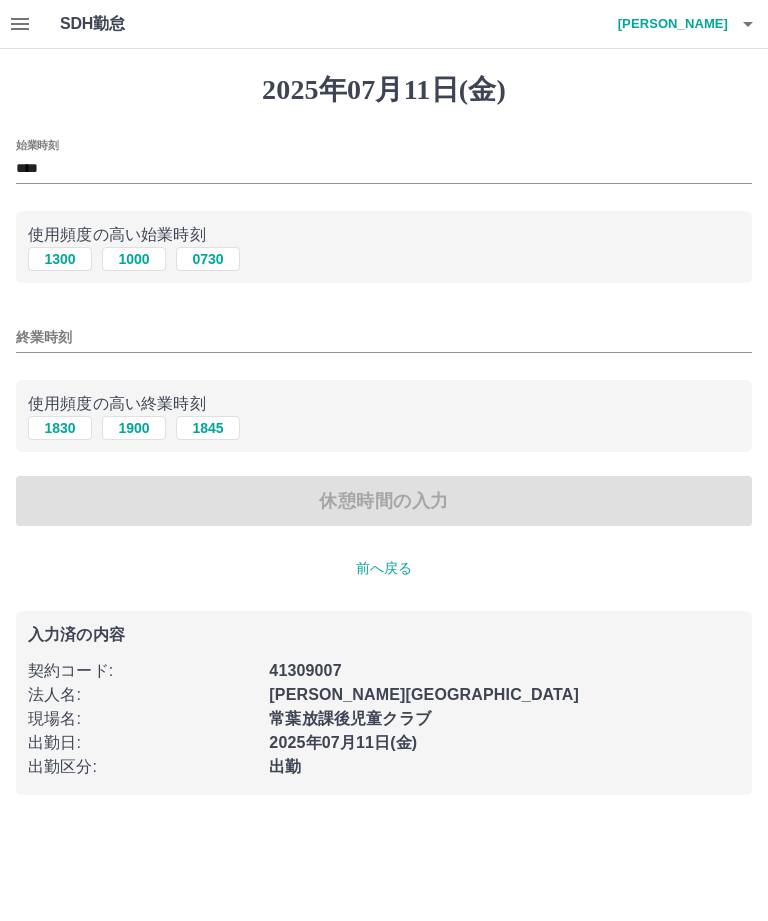 click on "1900" at bounding box center [134, 428] 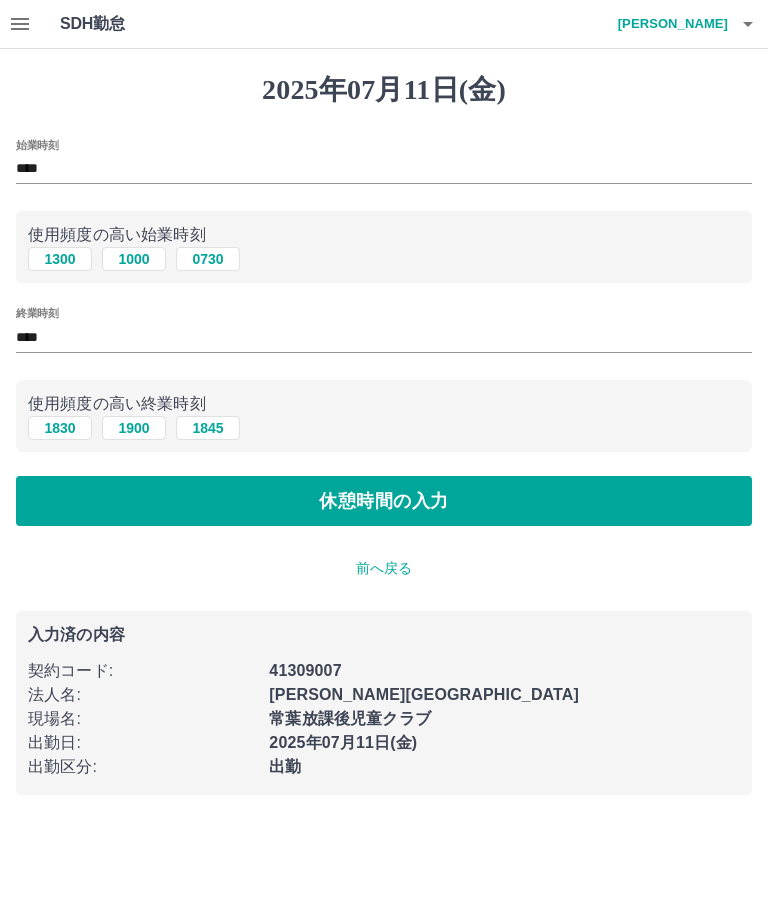 click on "休憩時間の入力" at bounding box center [384, 501] 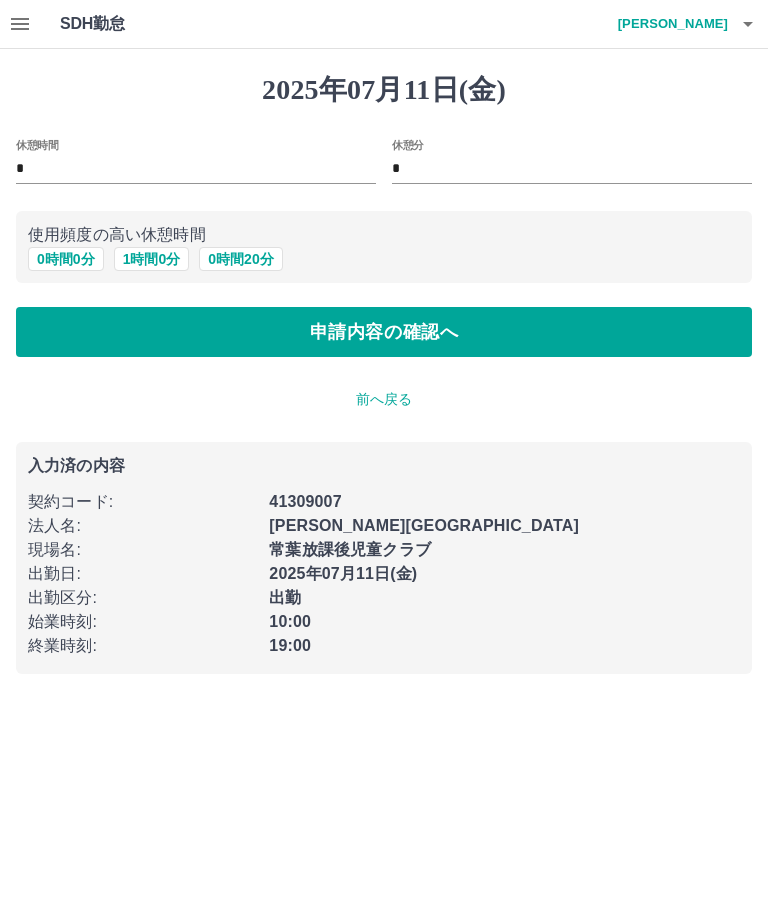 click on "1 時間 0 分" at bounding box center [152, 259] 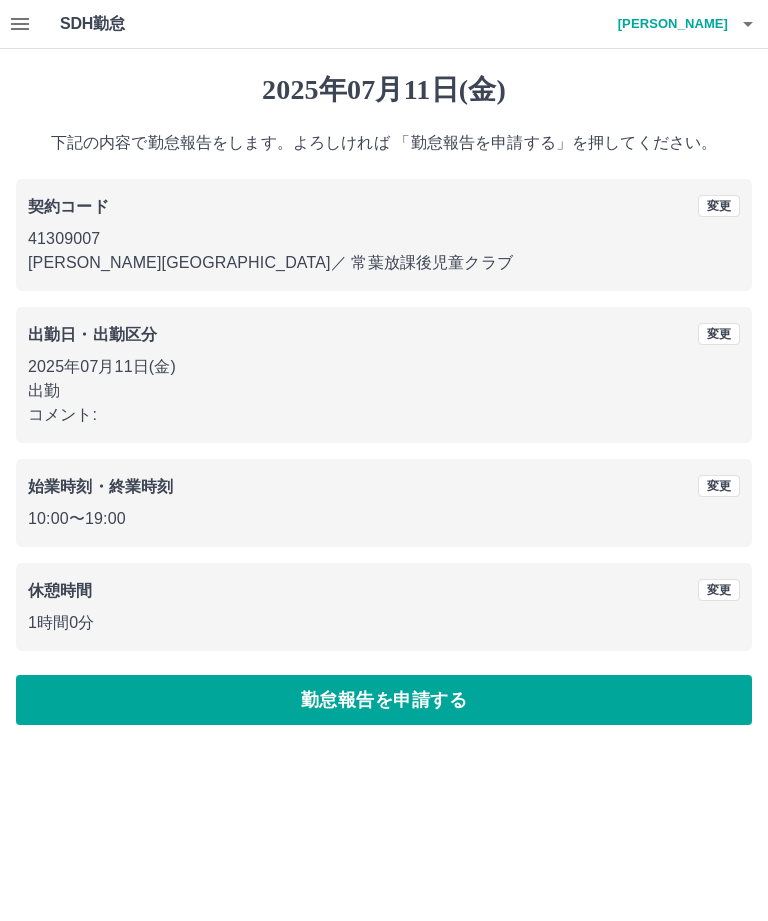 click on "勤怠報告を申請する" at bounding box center [384, 700] 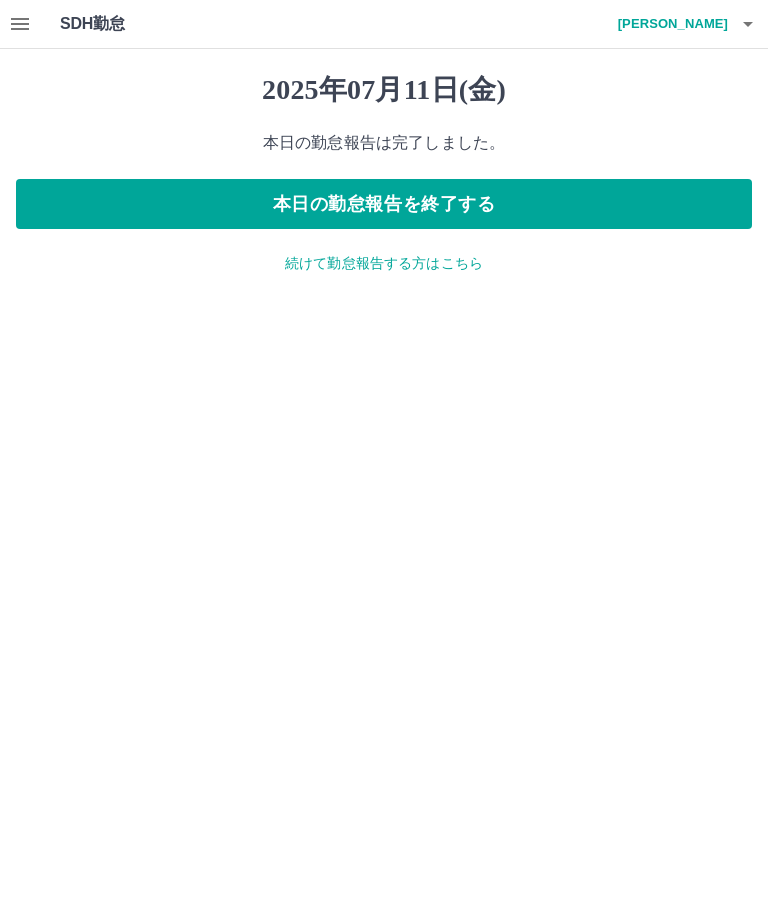 click at bounding box center [748, 24] 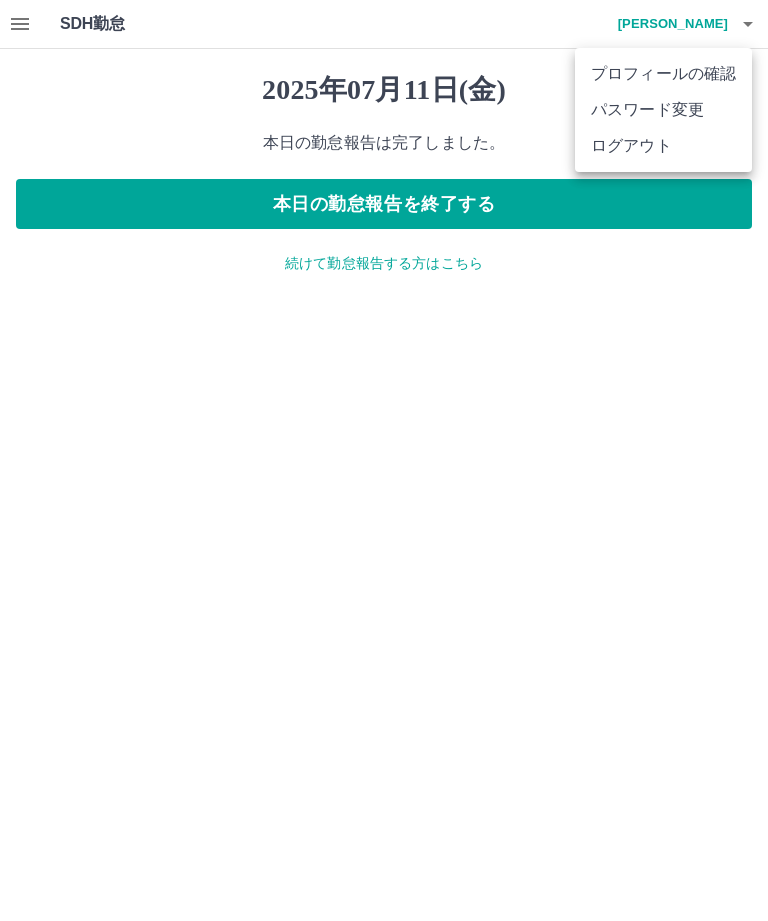 click on "ログアウト" at bounding box center (663, 146) 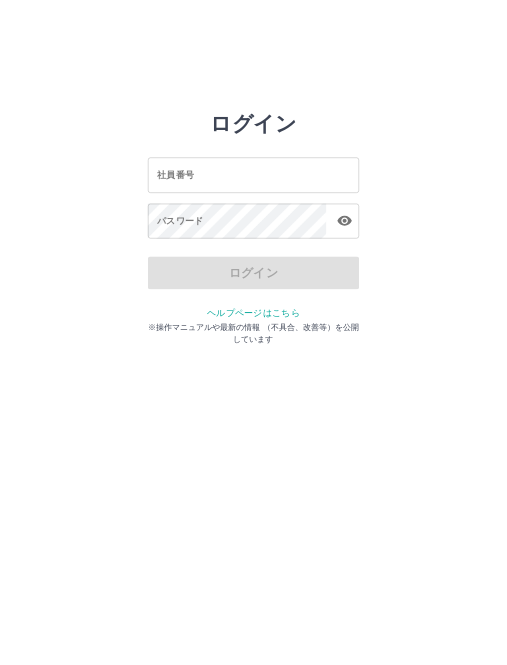 scroll, scrollTop: 0, scrollLeft: 0, axis: both 